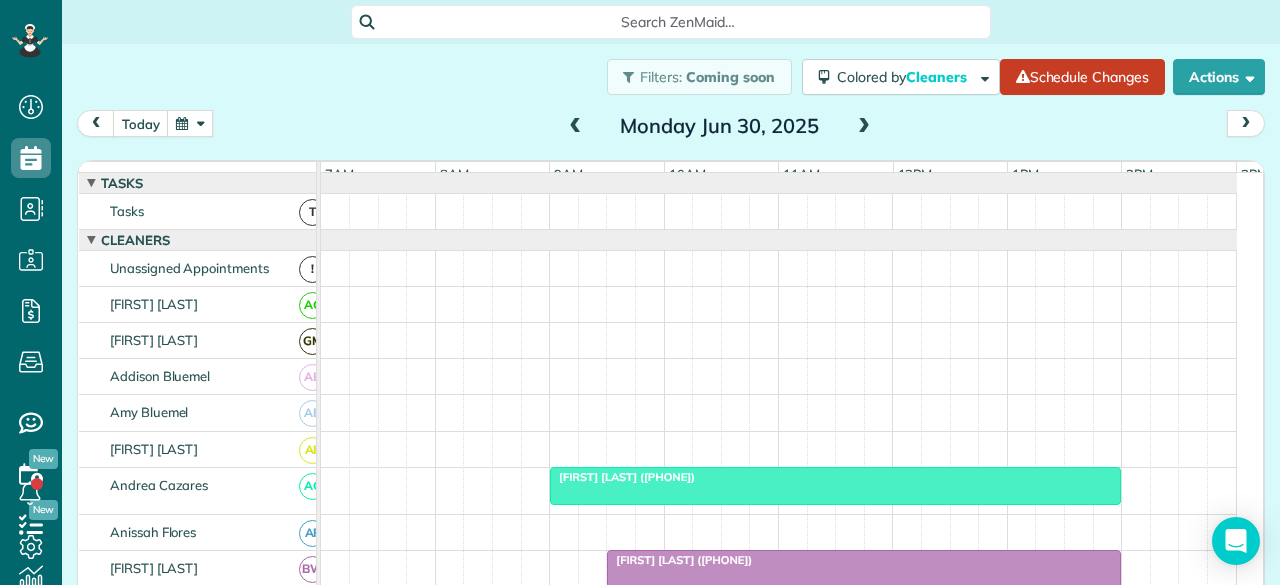 scroll, scrollTop: 0, scrollLeft: 0, axis: both 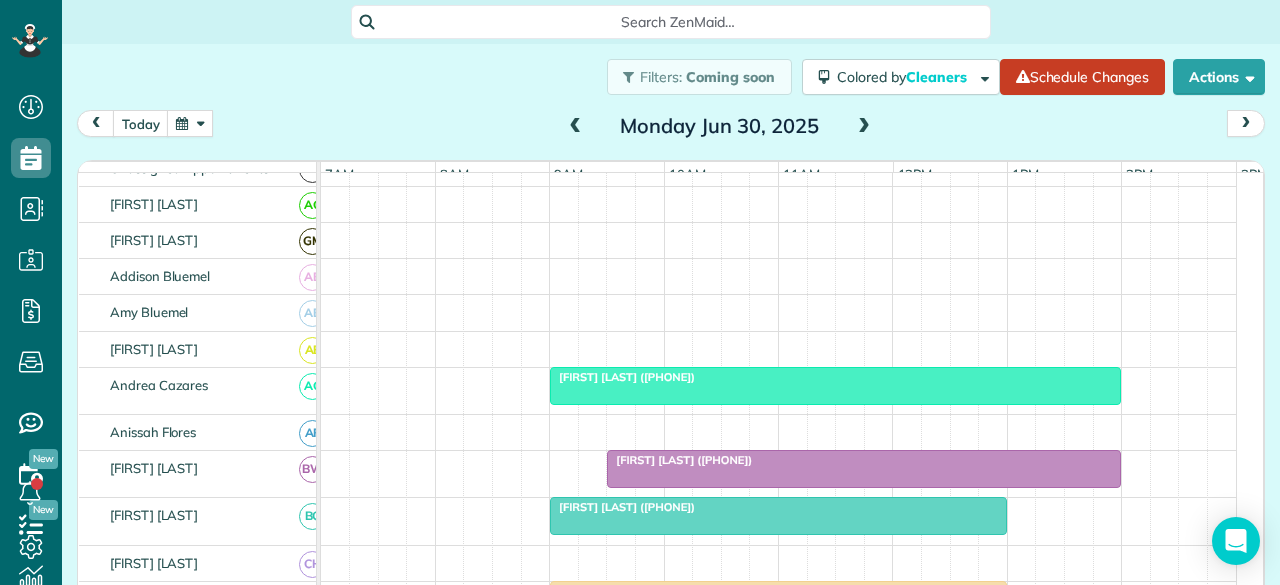 click at bounding box center (576, 127) 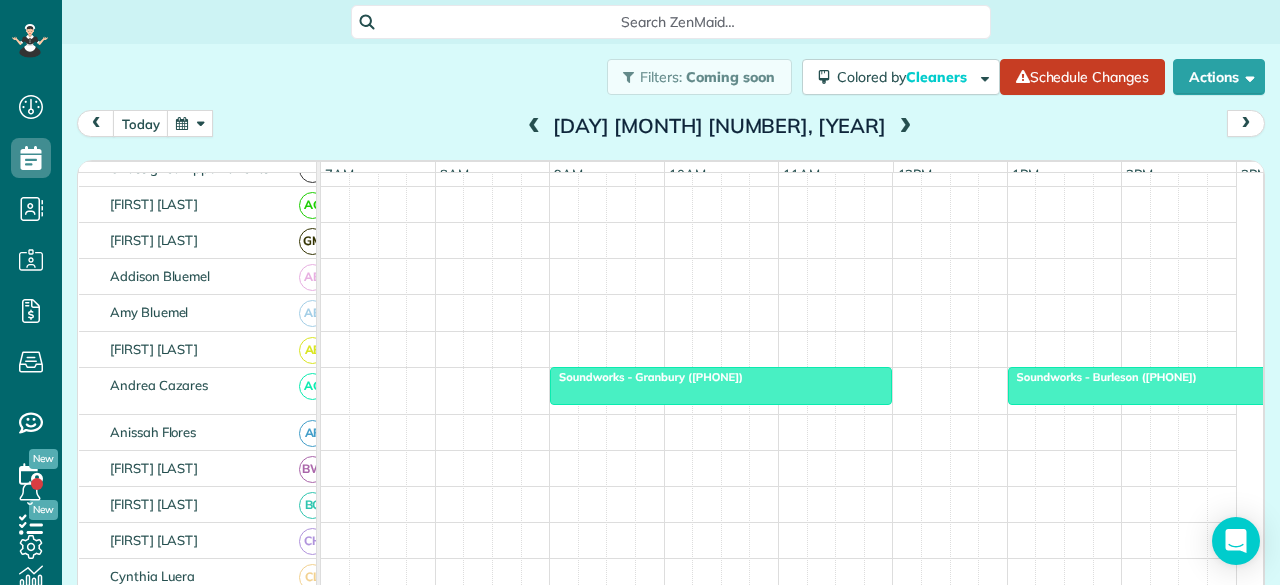 click at bounding box center [534, 127] 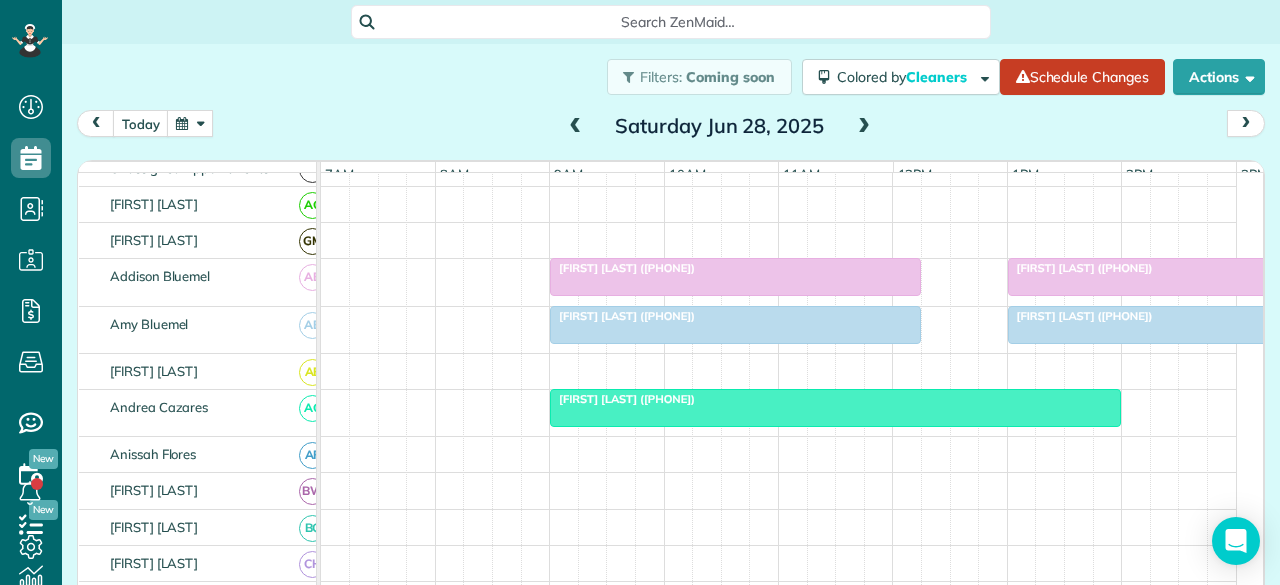 scroll, scrollTop: 0, scrollLeft: 0, axis: both 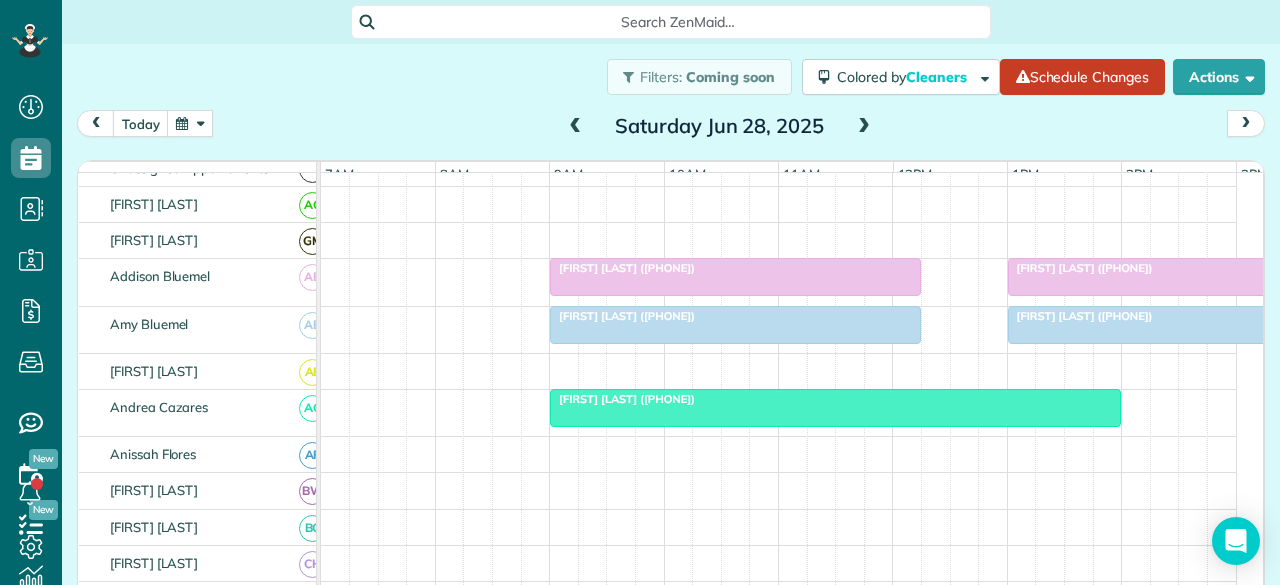 click at bounding box center [190, 123] 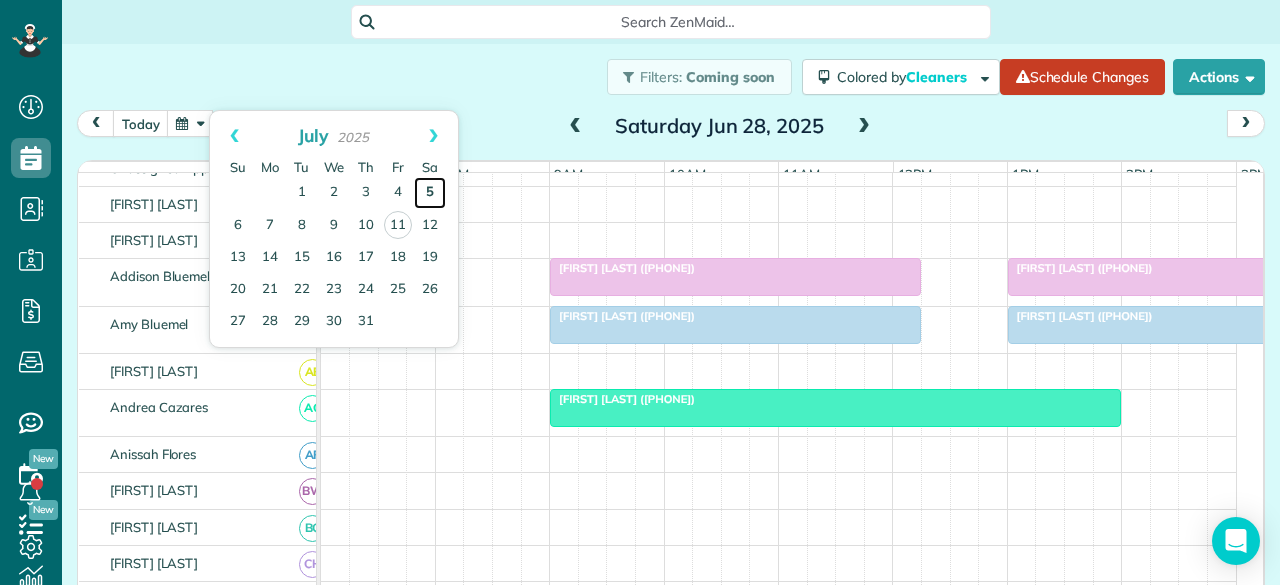 click on "5" at bounding box center [430, 193] 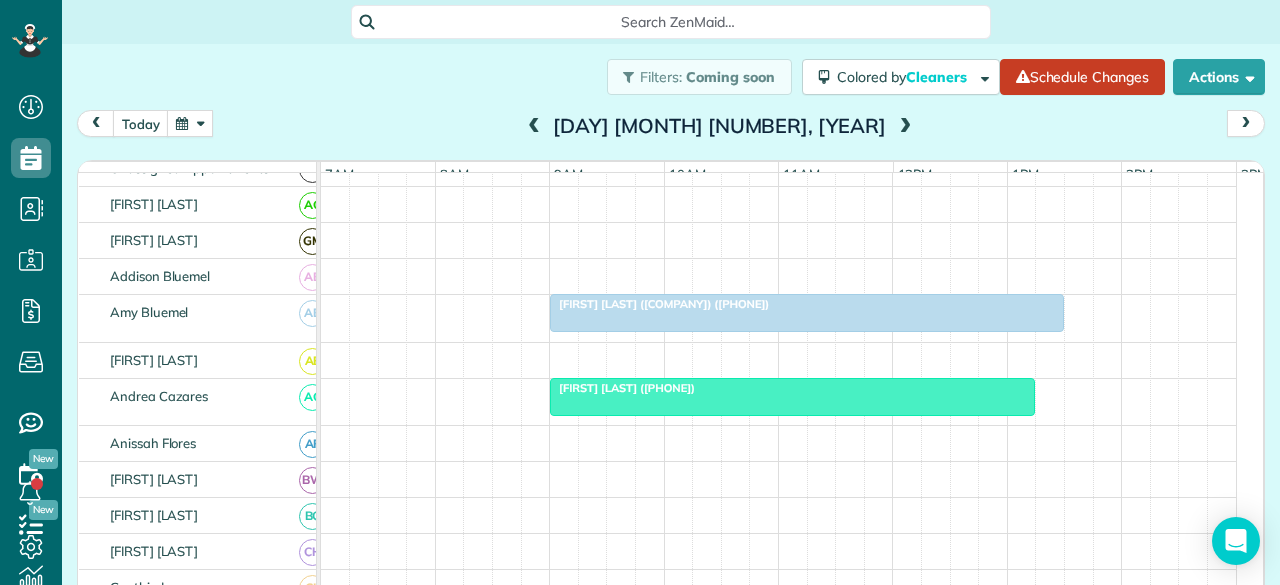 scroll, scrollTop: 178, scrollLeft: 0, axis: vertical 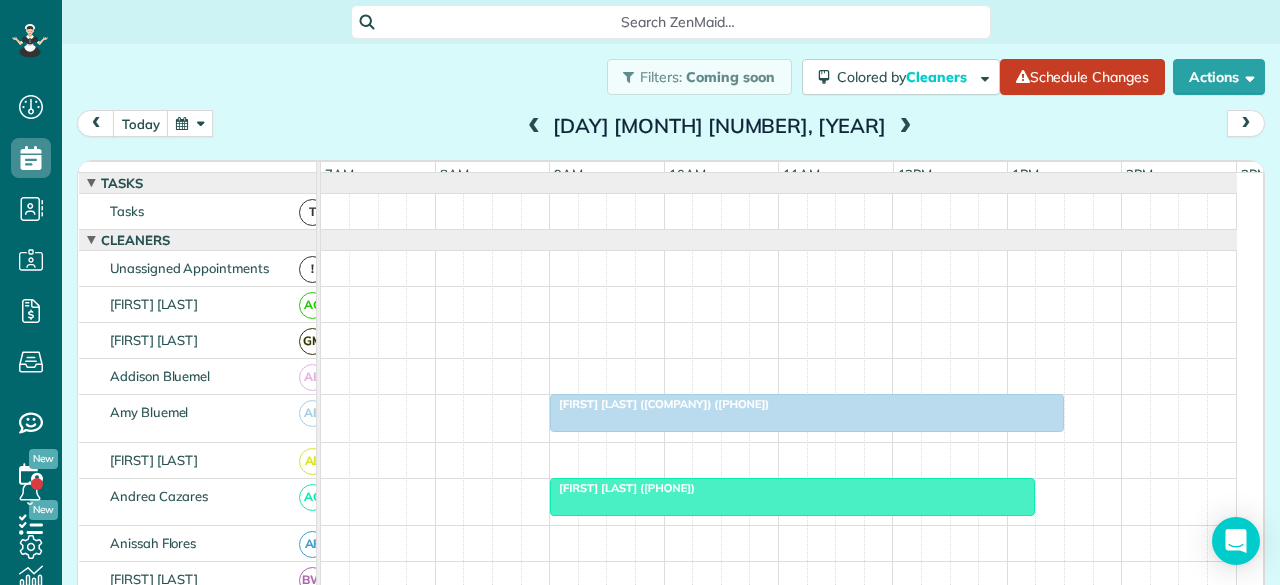 click at bounding box center [905, 127] 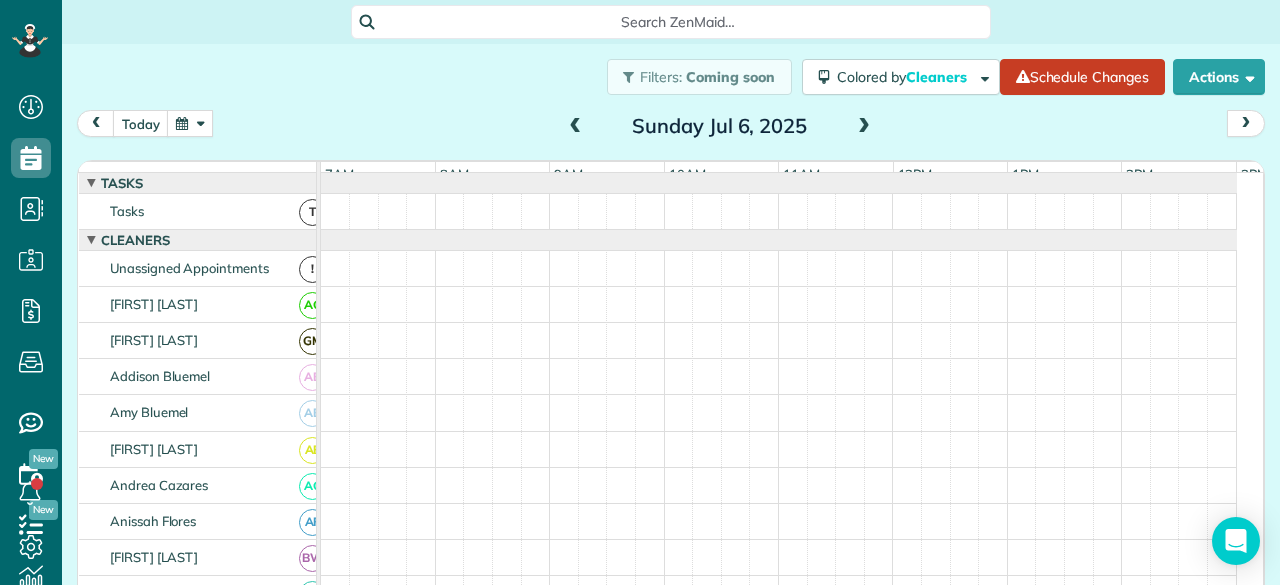 click at bounding box center [864, 127] 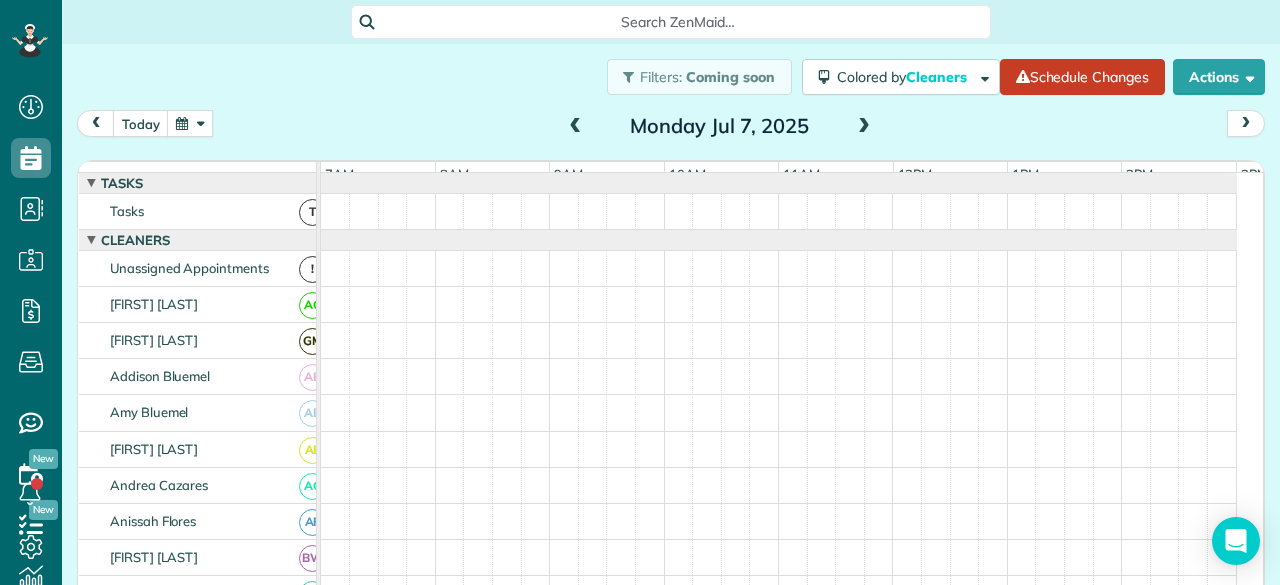 click at bounding box center [864, 127] 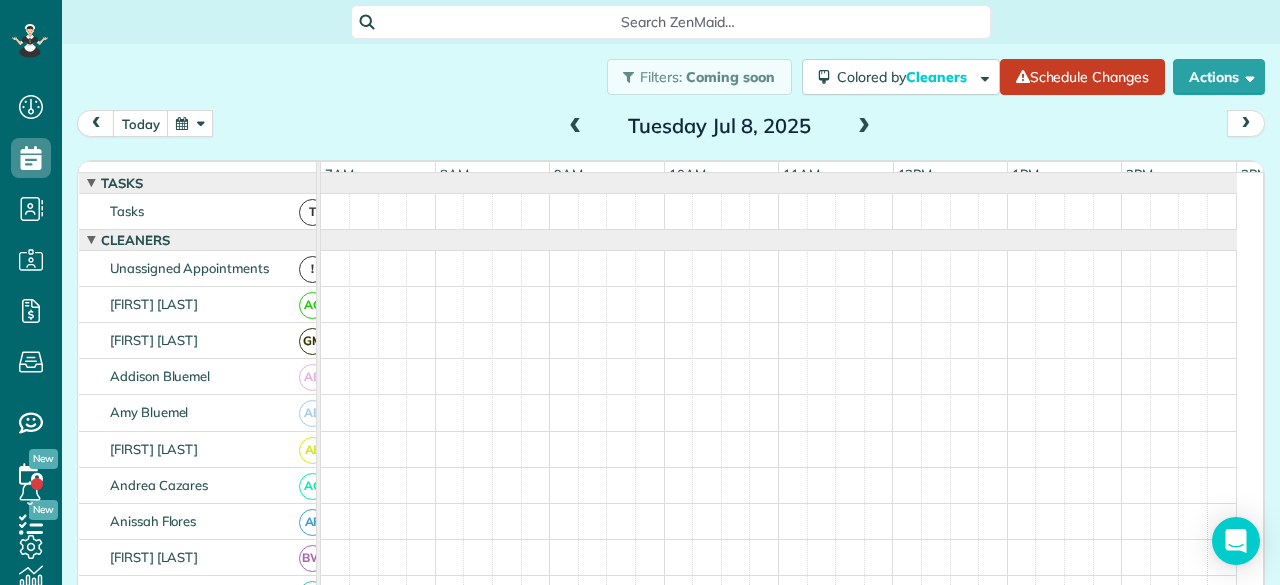 click at bounding box center [864, 127] 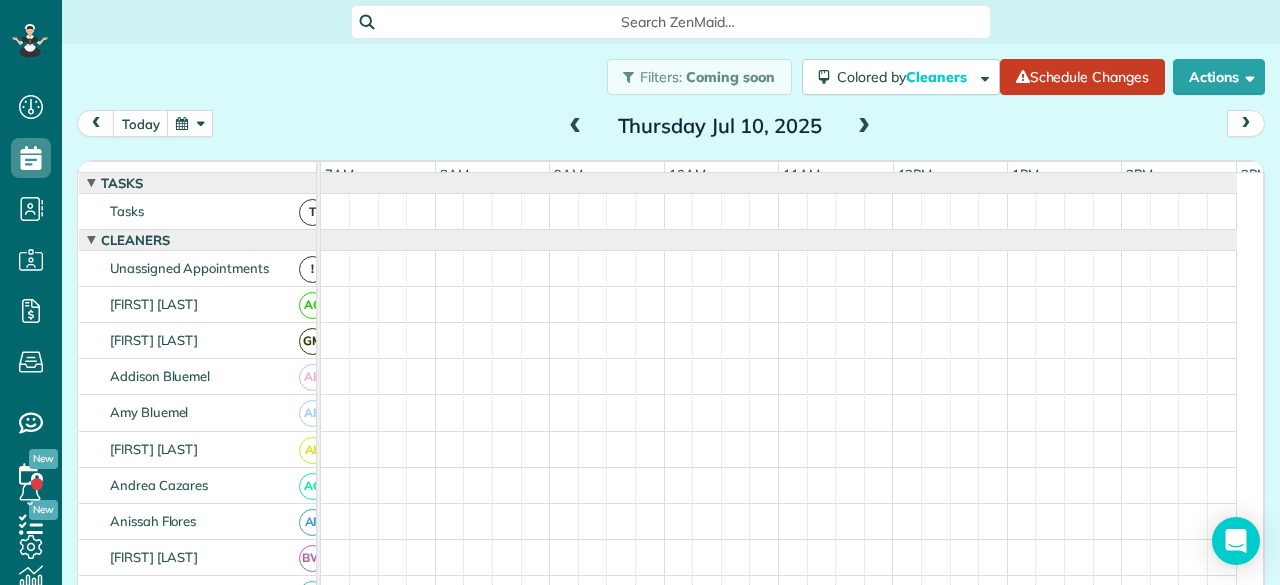 click at bounding box center (864, 127) 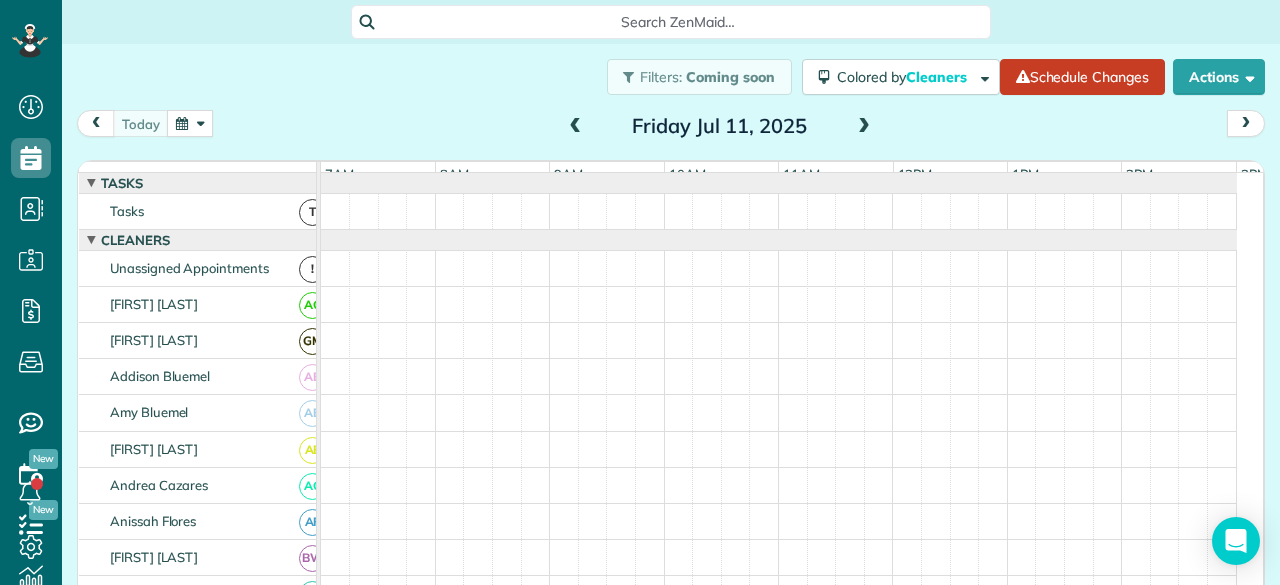 click at bounding box center [864, 127] 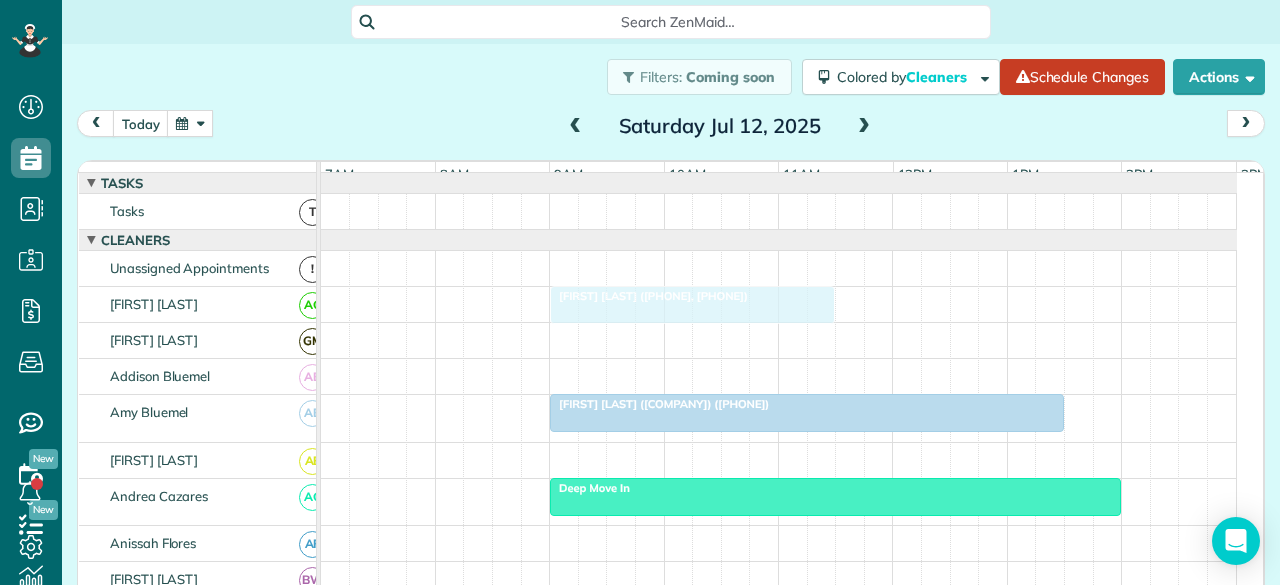 drag, startPoint x: 1154, startPoint y: 425, endPoint x: 590, endPoint y: 314, distance: 574.8191 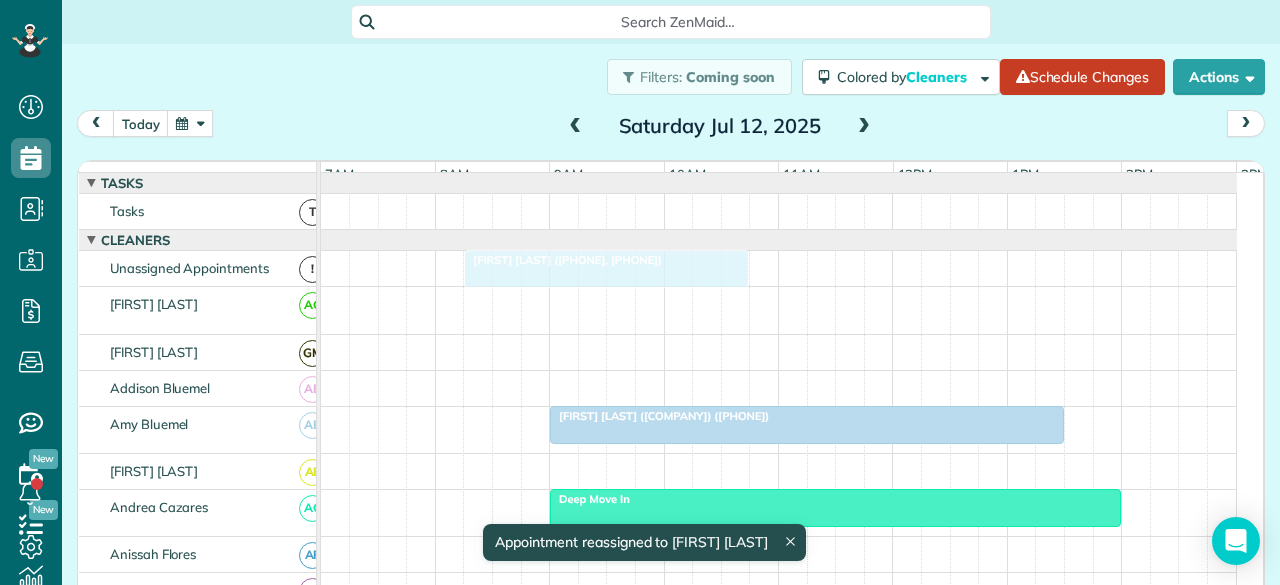 drag, startPoint x: 590, startPoint y: 313, endPoint x: 518, endPoint y: 282, distance: 78.39005 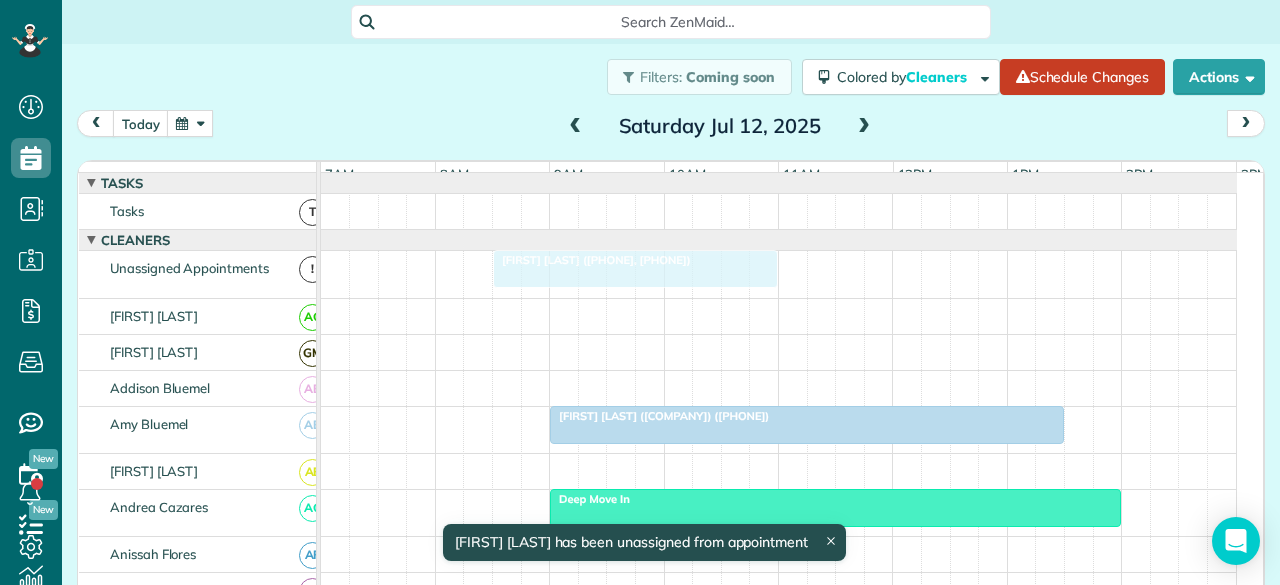 drag, startPoint x: 516, startPoint y: 283, endPoint x: 548, endPoint y: 281, distance: 32.06244 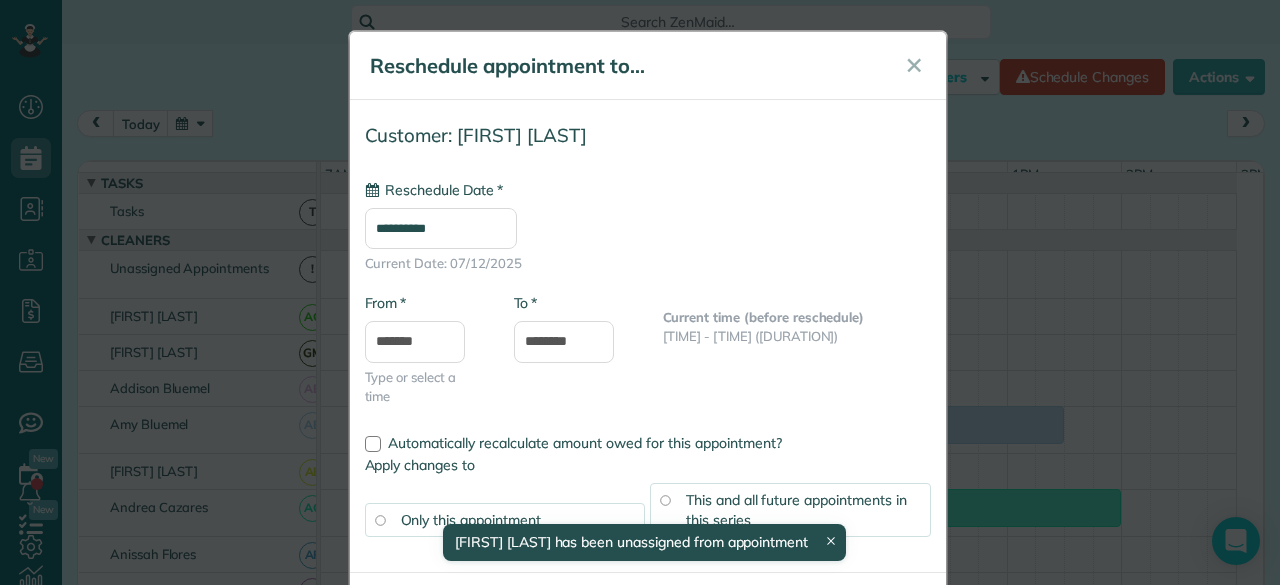 type on "**********" 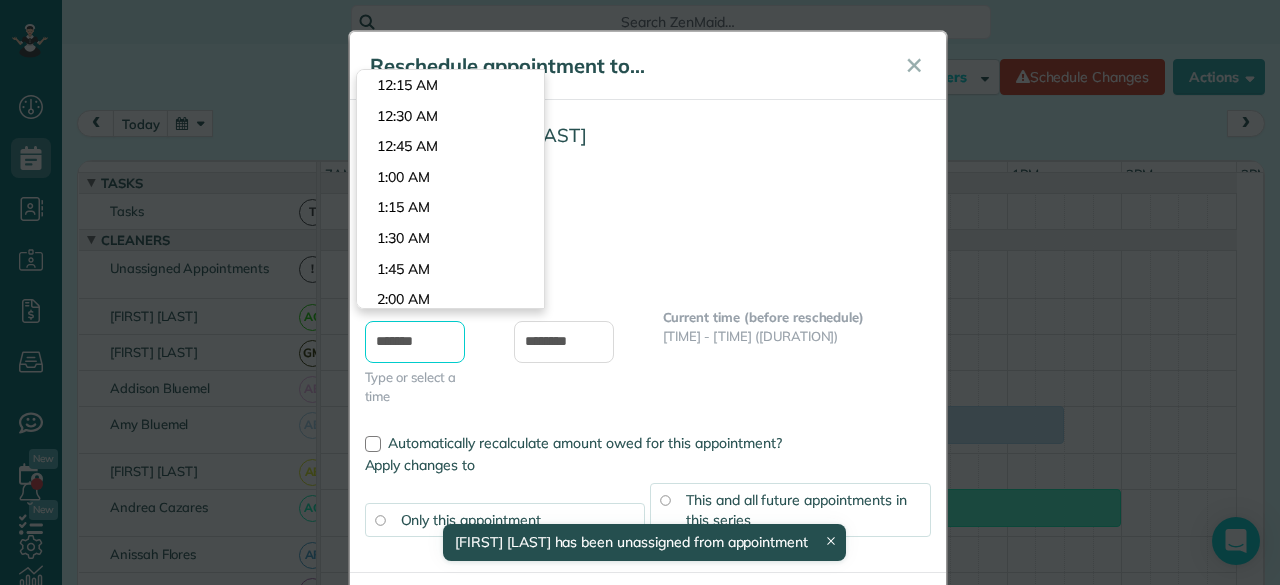 click on "*******" at bounding box center (415, 342) 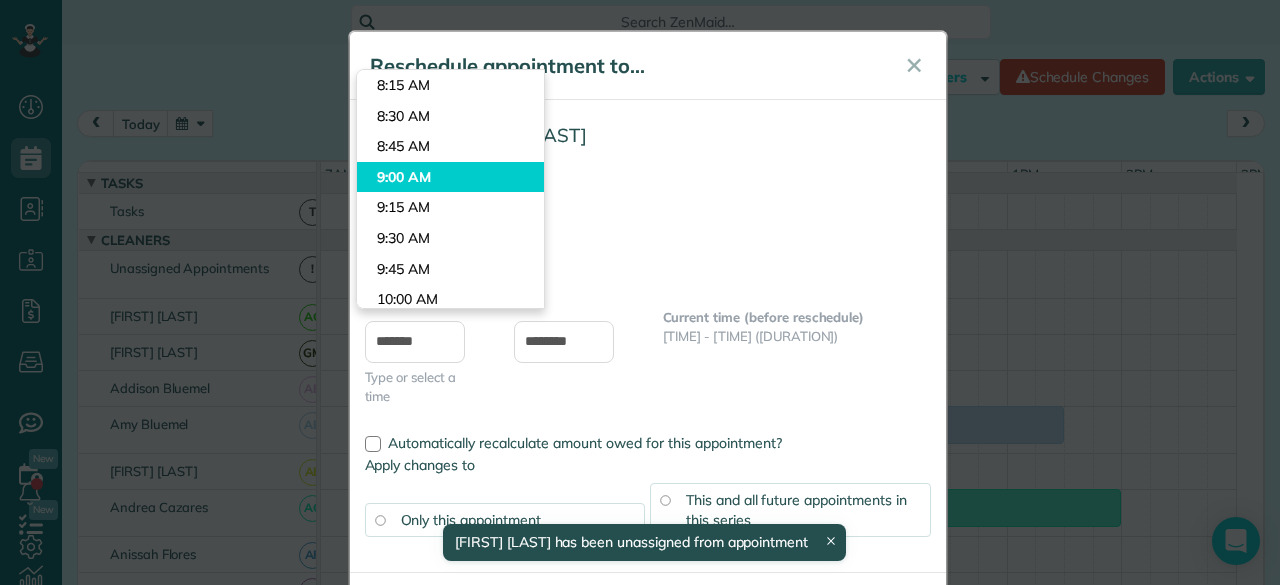 type on "*******" 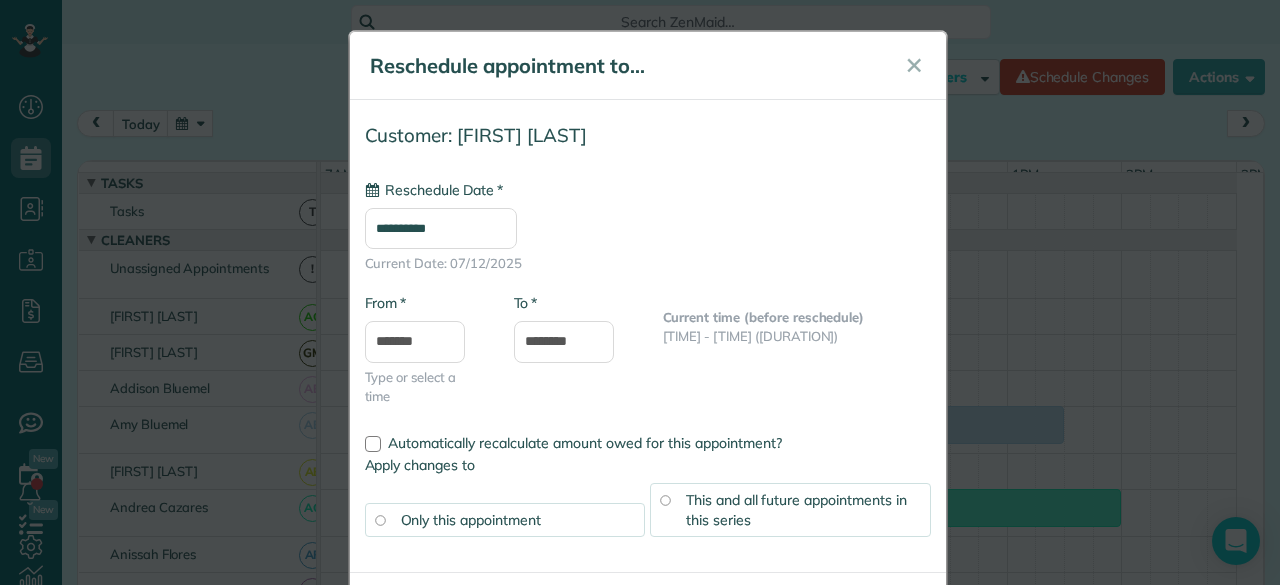 click on "**********" at bounding box center (441, 228) 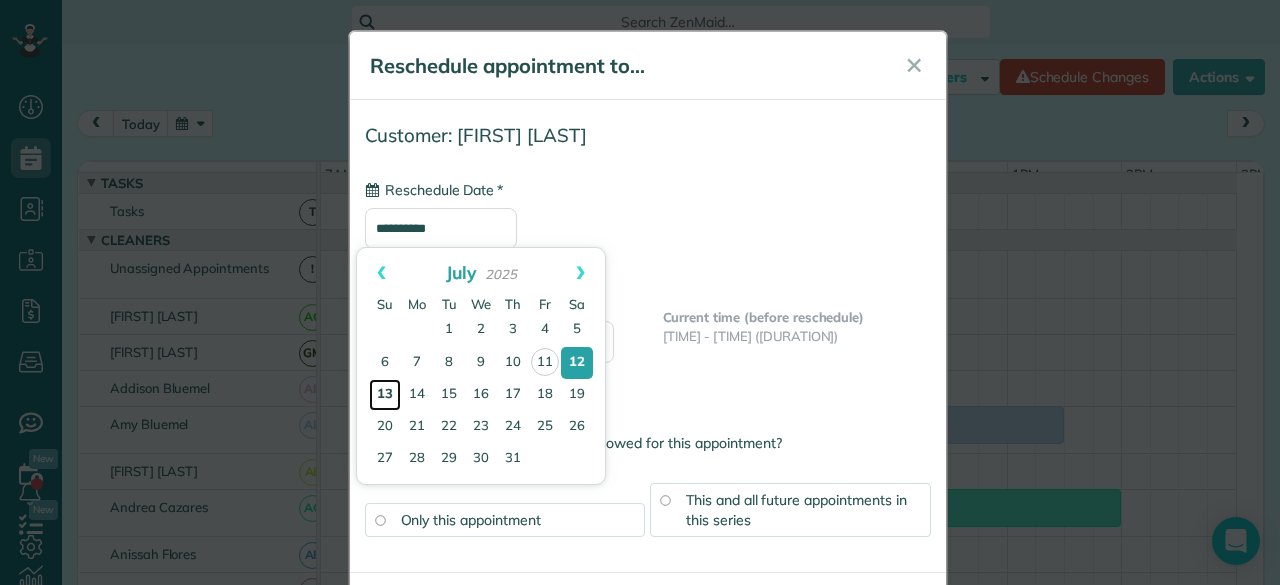 click on "13" at bounding box center [385, 395] 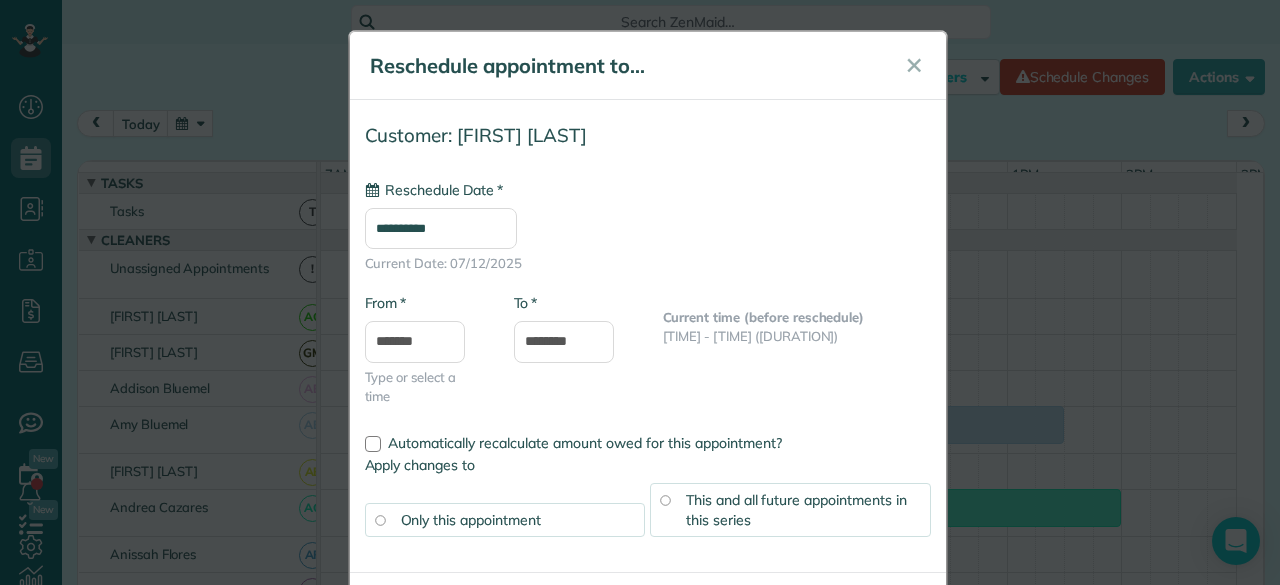 scroll, scrollTop: 86, scrollLeft: 0, axis: vertical 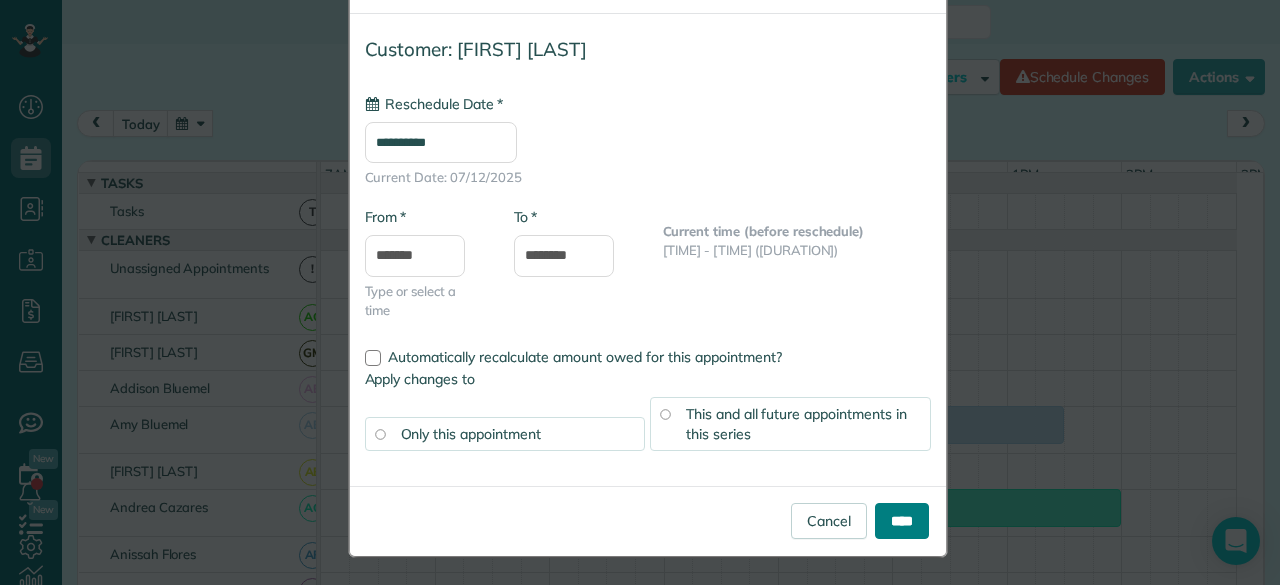 click on "****" at bounding box center (902, 521) 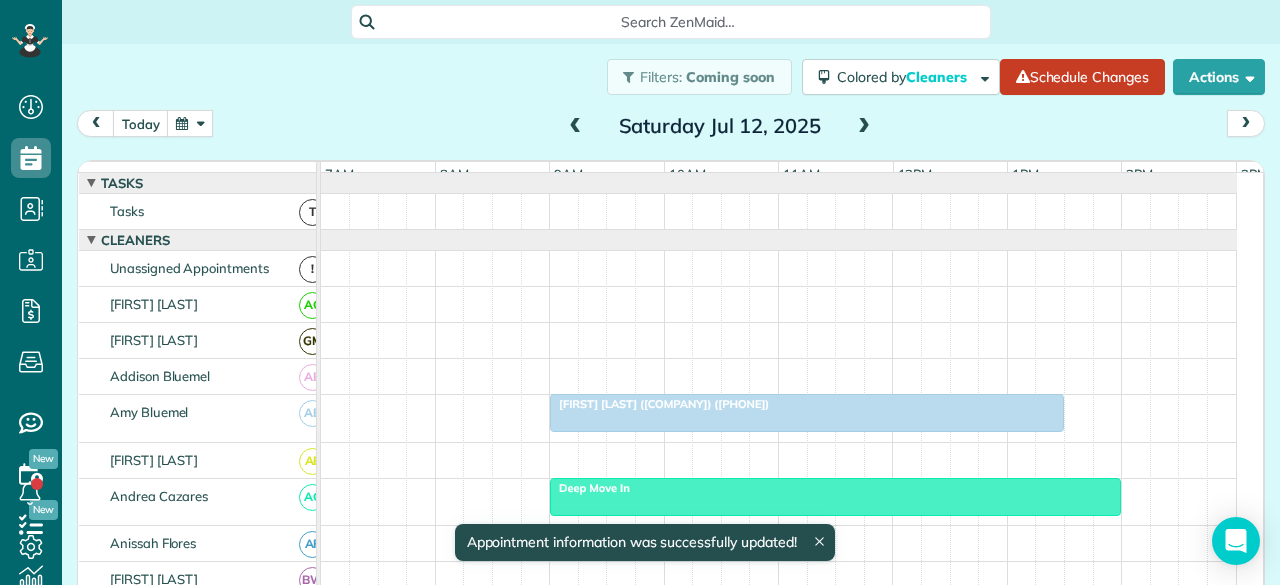 click at bounding box center (864, 127) 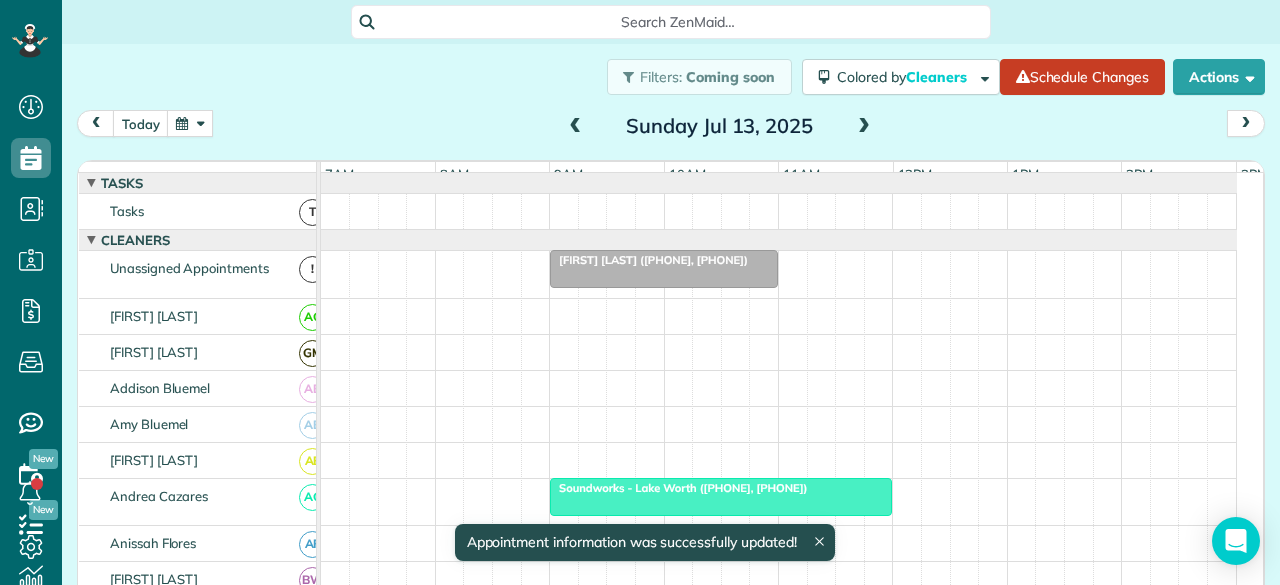 click on "[FIRST] [LAST] ([PHONE], [PHONE])" at bounding box center [649, 260] 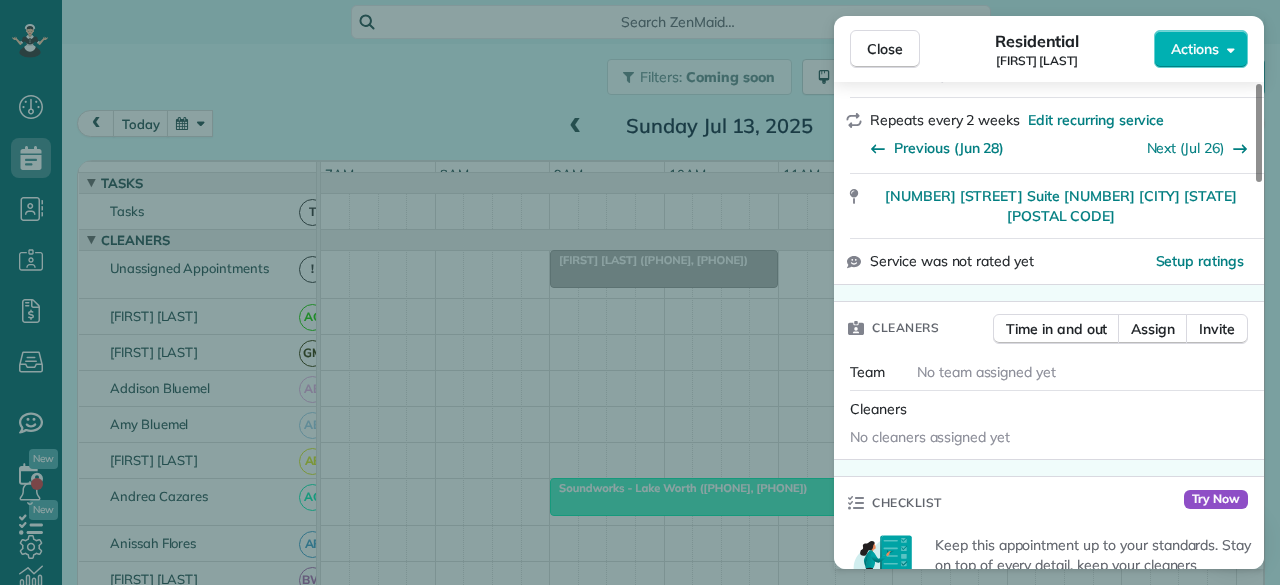 scroll, scrollTop: 400, scrollLeft: 0, axis: vertical 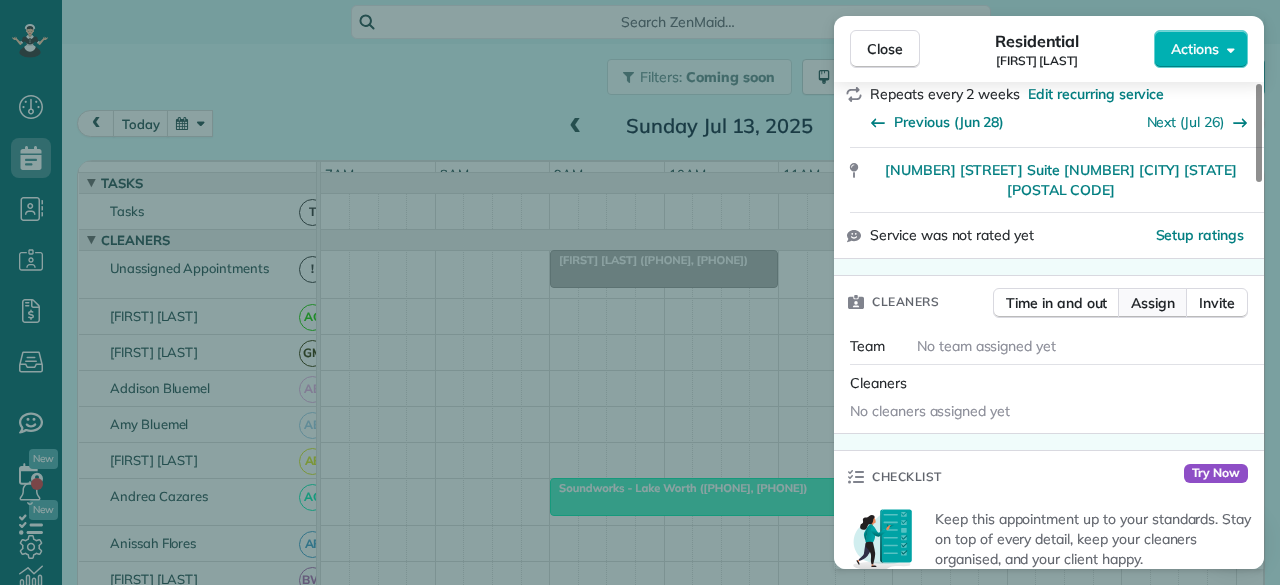 click on "Assign" at bounding box center [1153, 303] 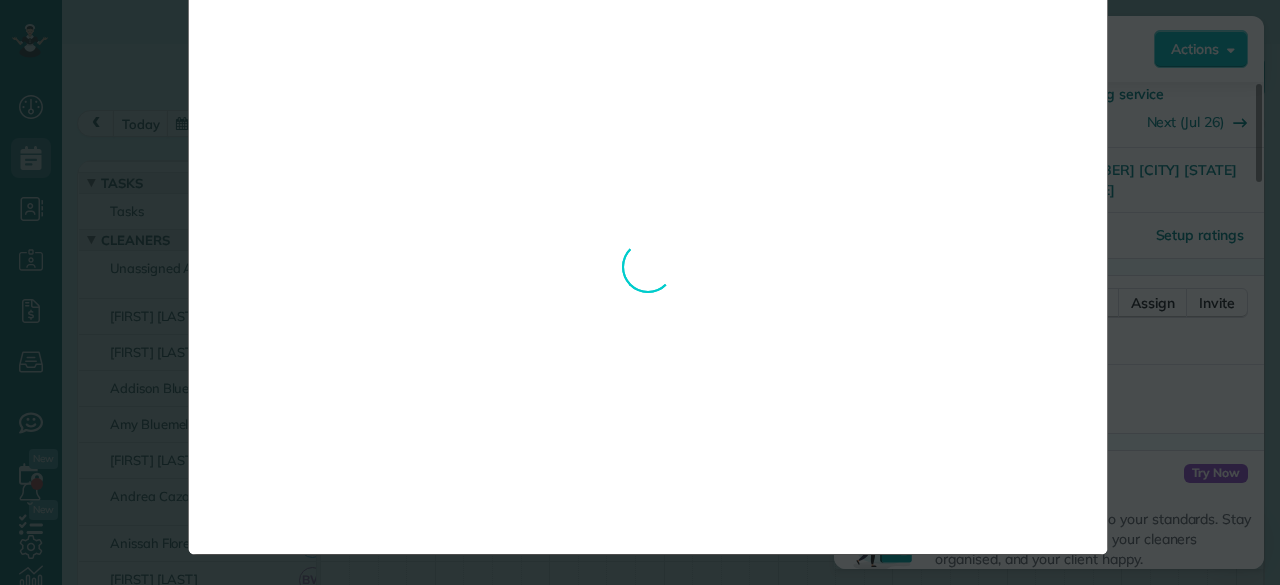 scroll, scrollTop: 0, scrollLeft: 0, axis: both 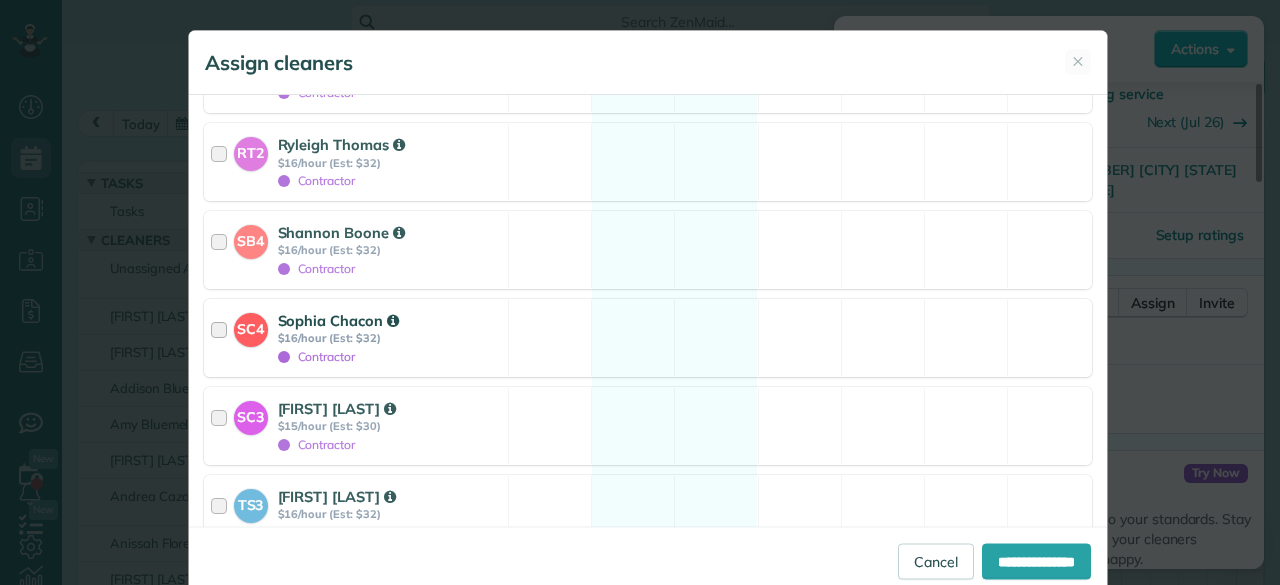 click on "Sophia Chacon" at bounding box center (338, 320) 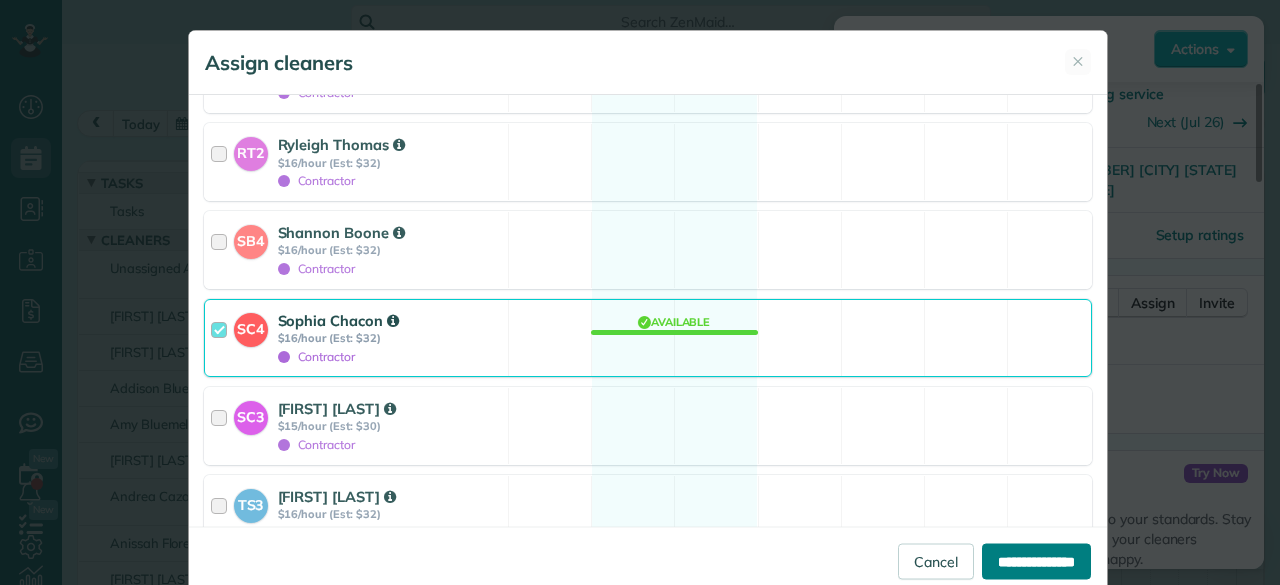 click on "**********" at bounding box center (1036, 561) 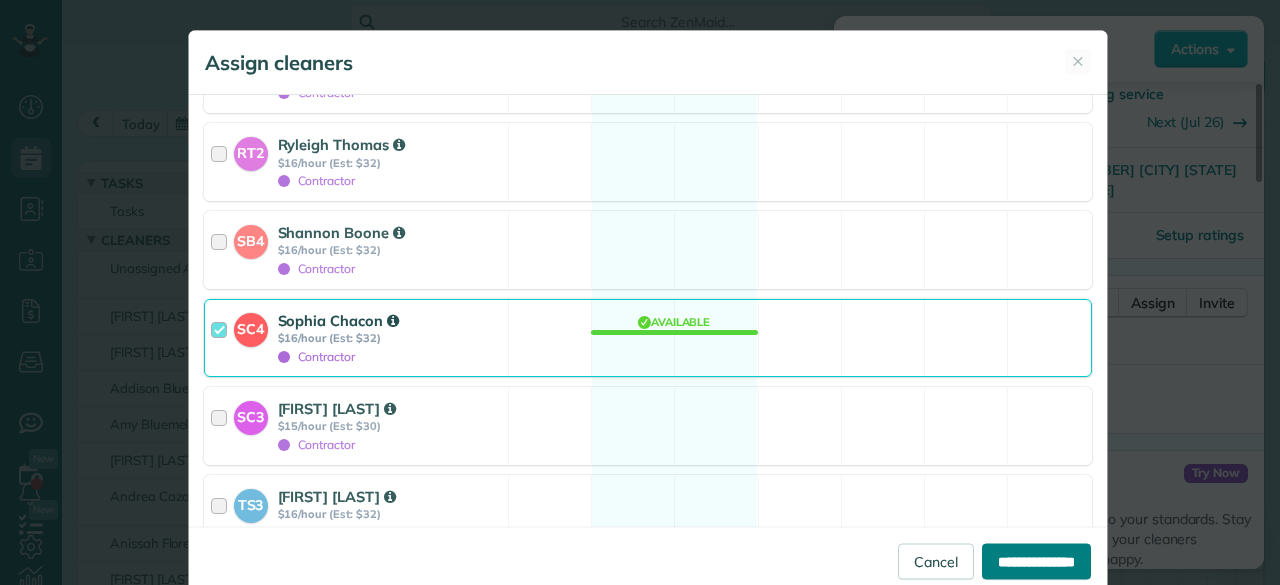 type on "**********" 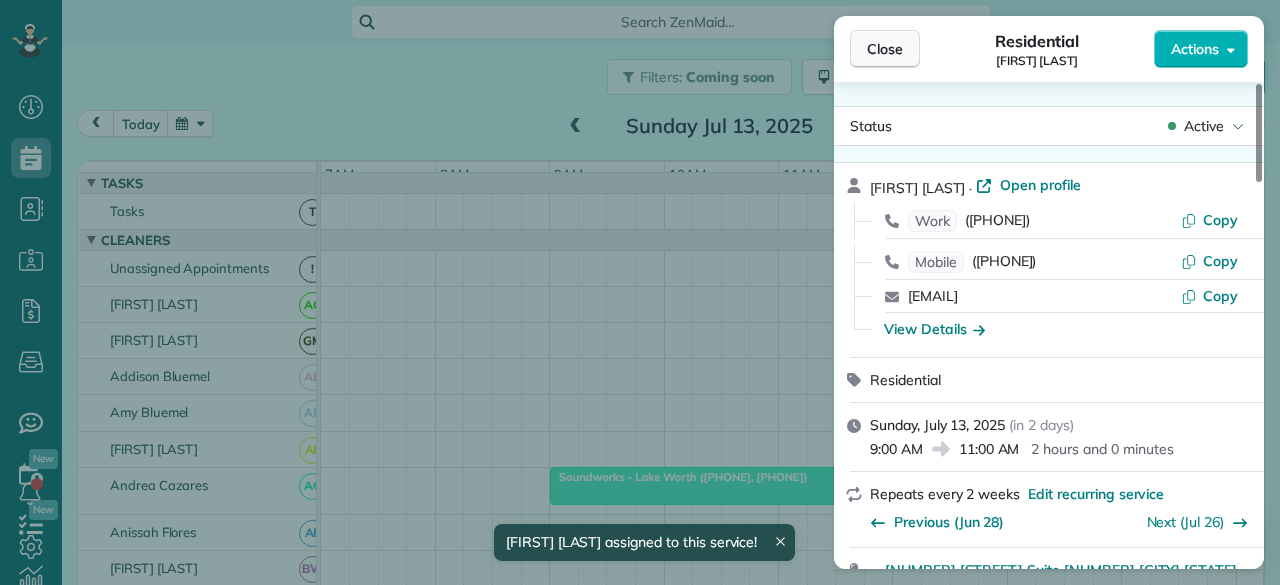 click on "Close" at bounding box center [885, 49] 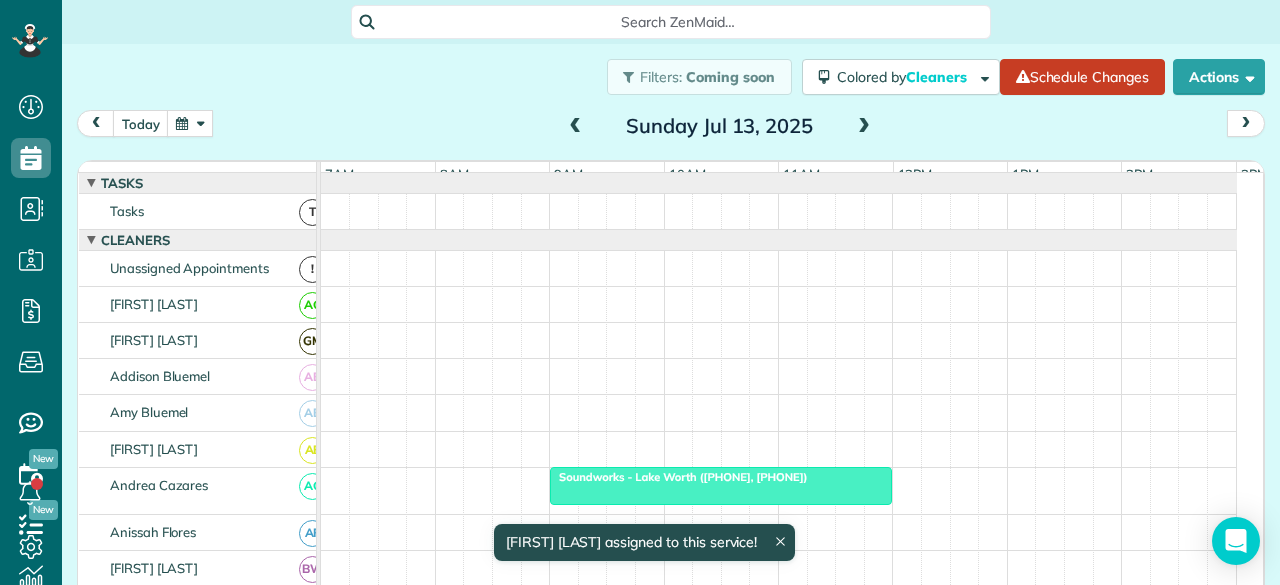 click at bounding box center [576, 127] 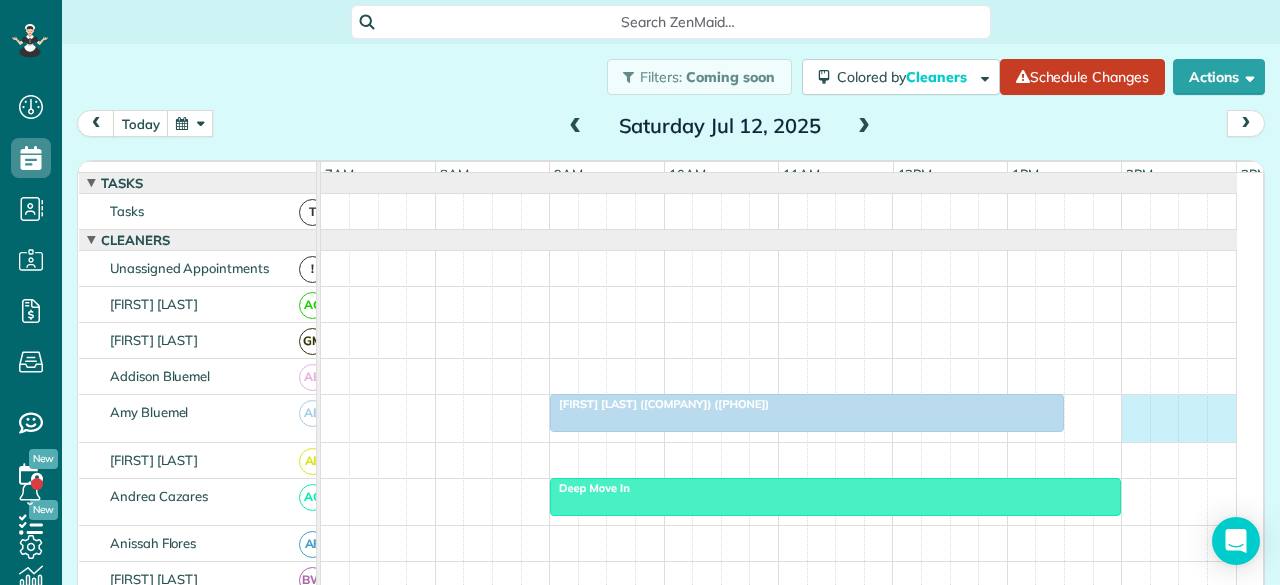 scroll, scrollTop: 0, scrollLeft: 6, axis: horizontal 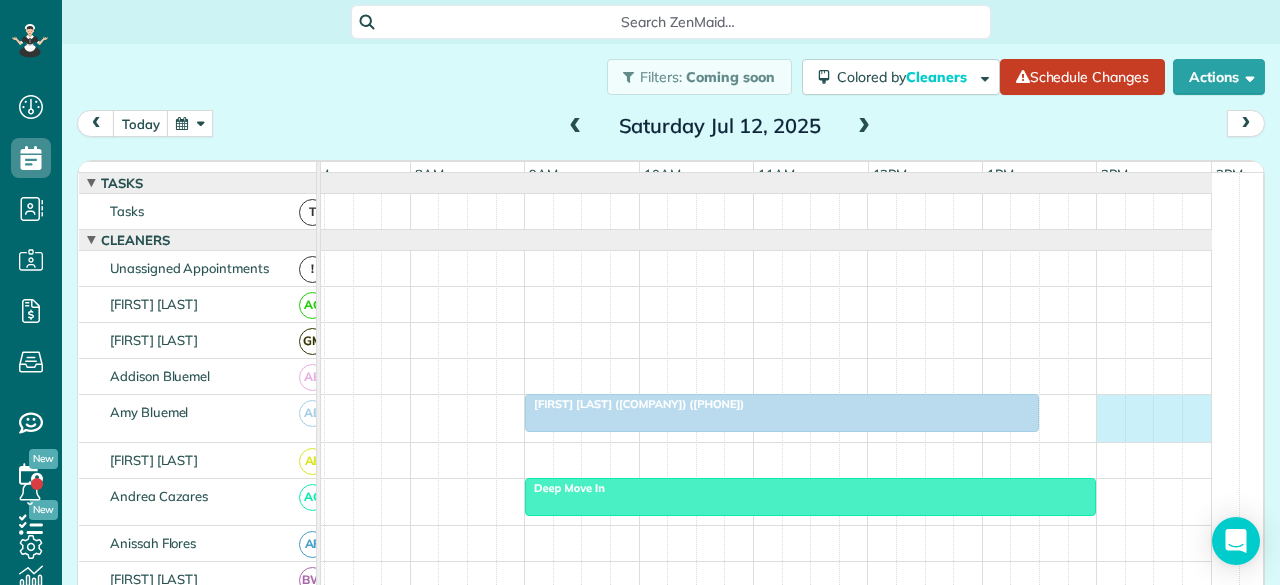 drag, startPoint x: 1118, startPoint y: 427, endPoint x: 1186, endPoint y: 425, distance: 68.0294 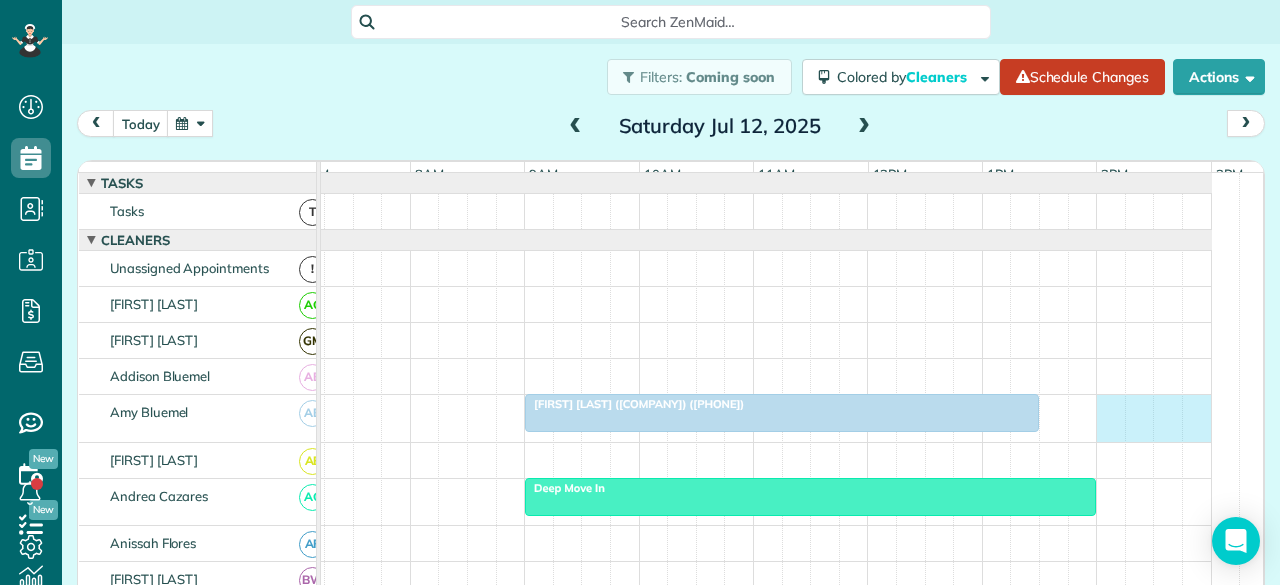 click on "[FIRST] [LAST] ([COMPANY]) ([PHONE])" at bounding box center (754, 418) 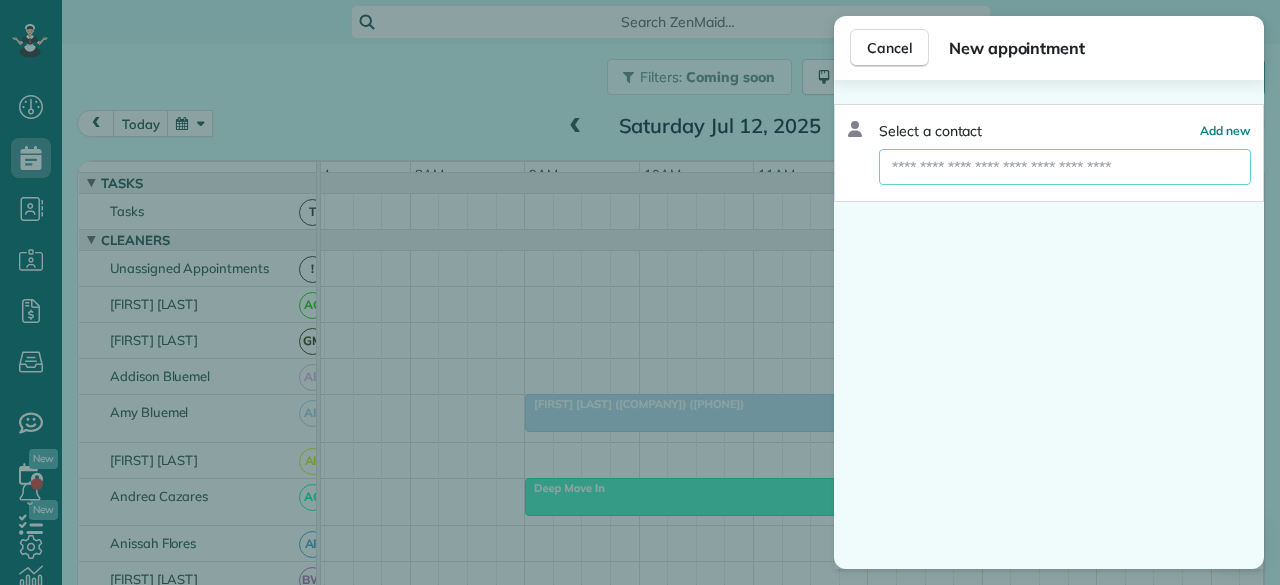 click at bounding box center (1065, 167) 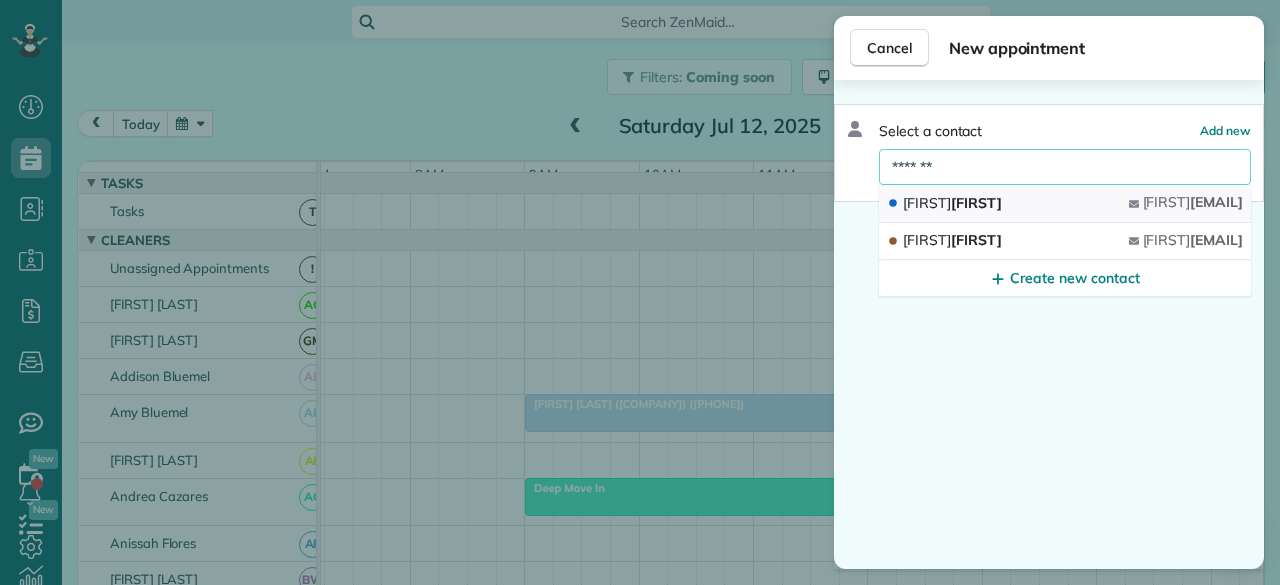 type on "*******" 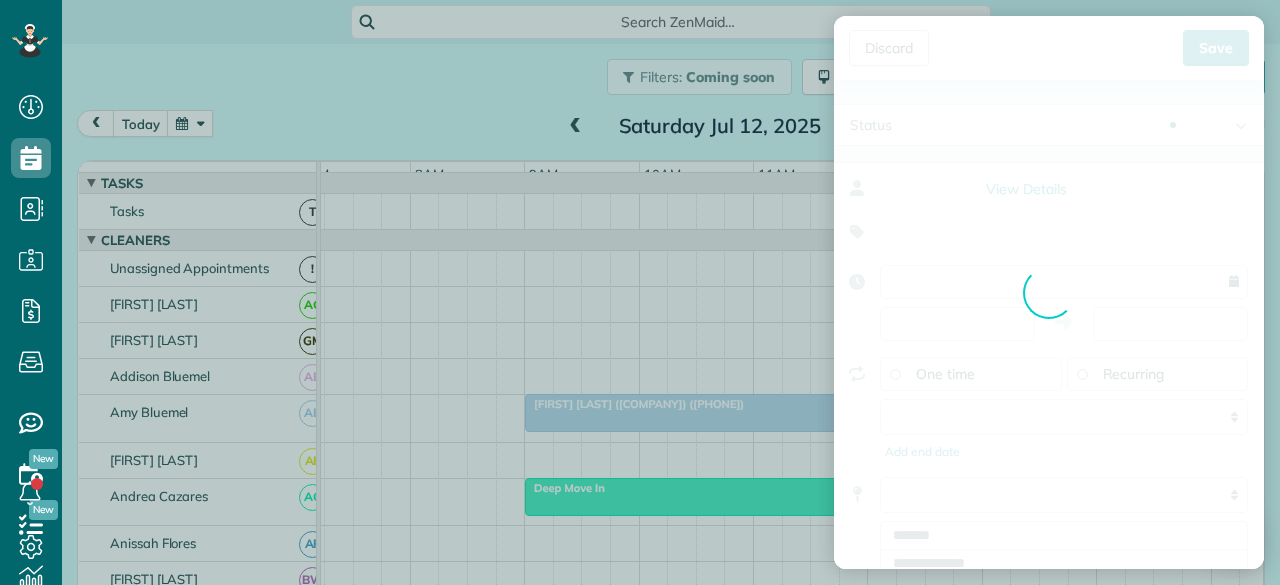 type on "**********" 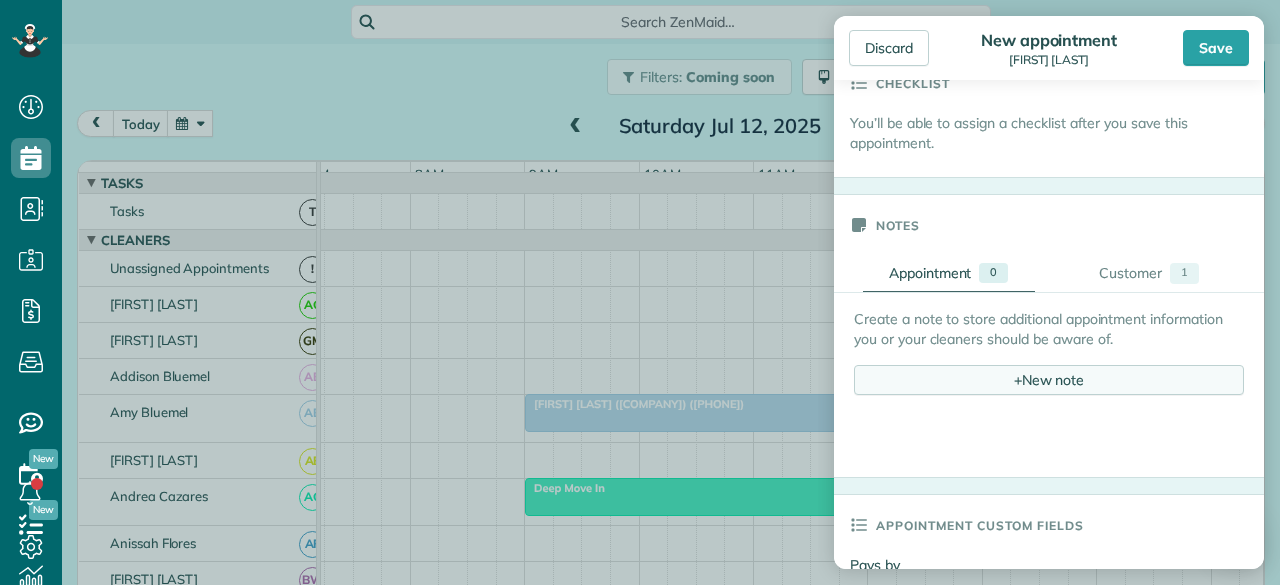 scroll, scrollTop: 600, scrollLeft: 0, axis: vertical 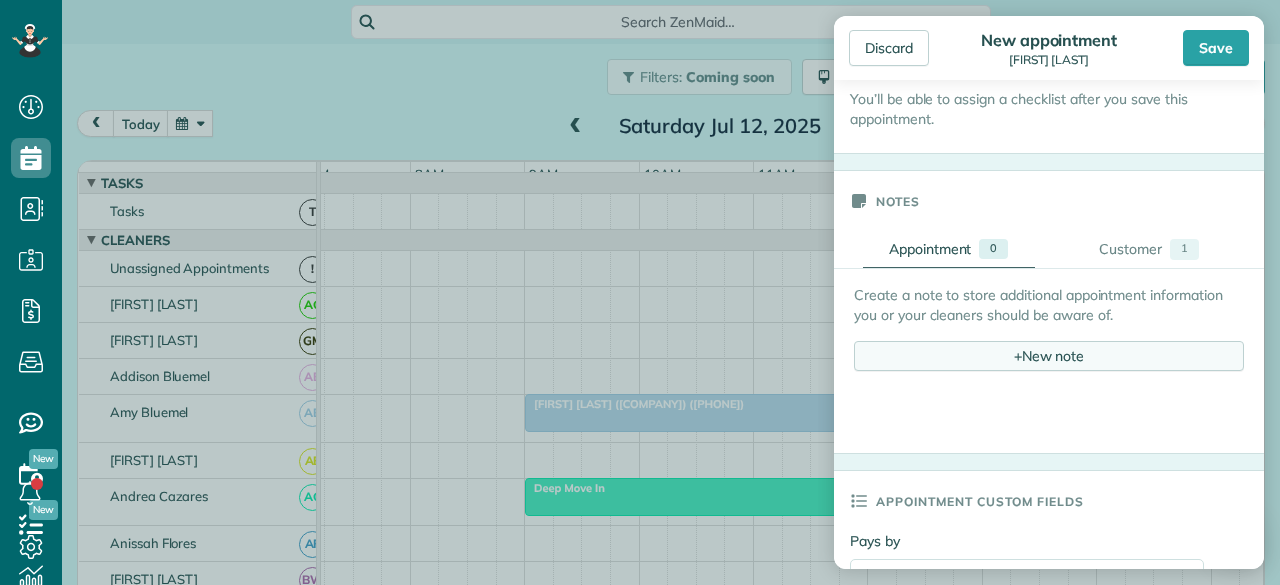 click on "+ New note" at bounding box center [1049, 356] 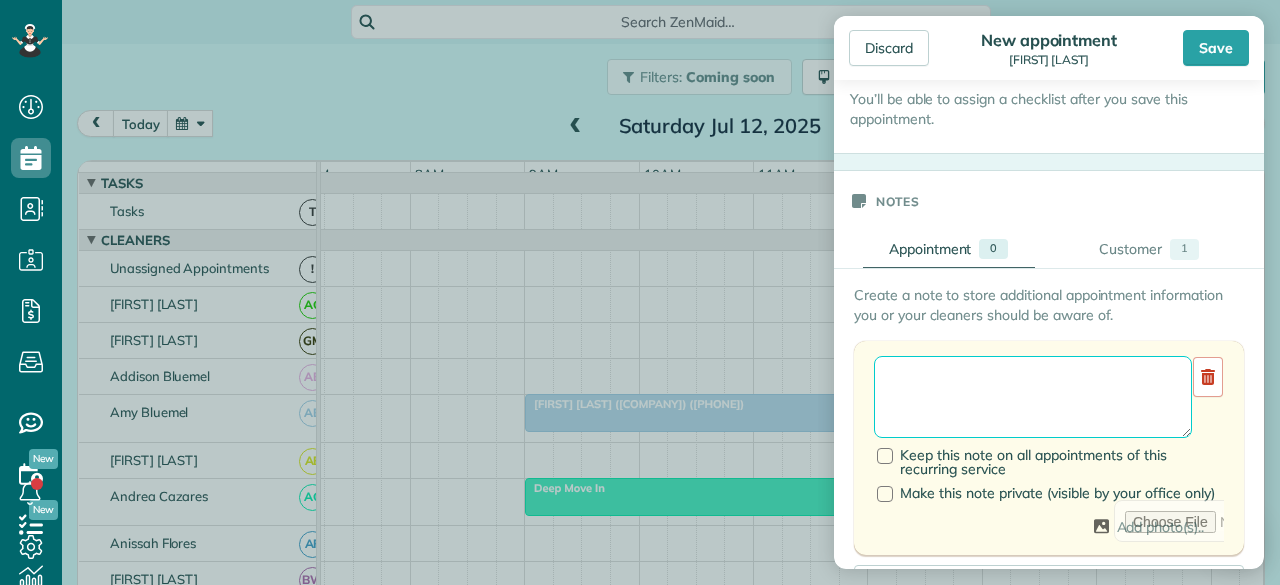 click at bounding box center [1033, 397] 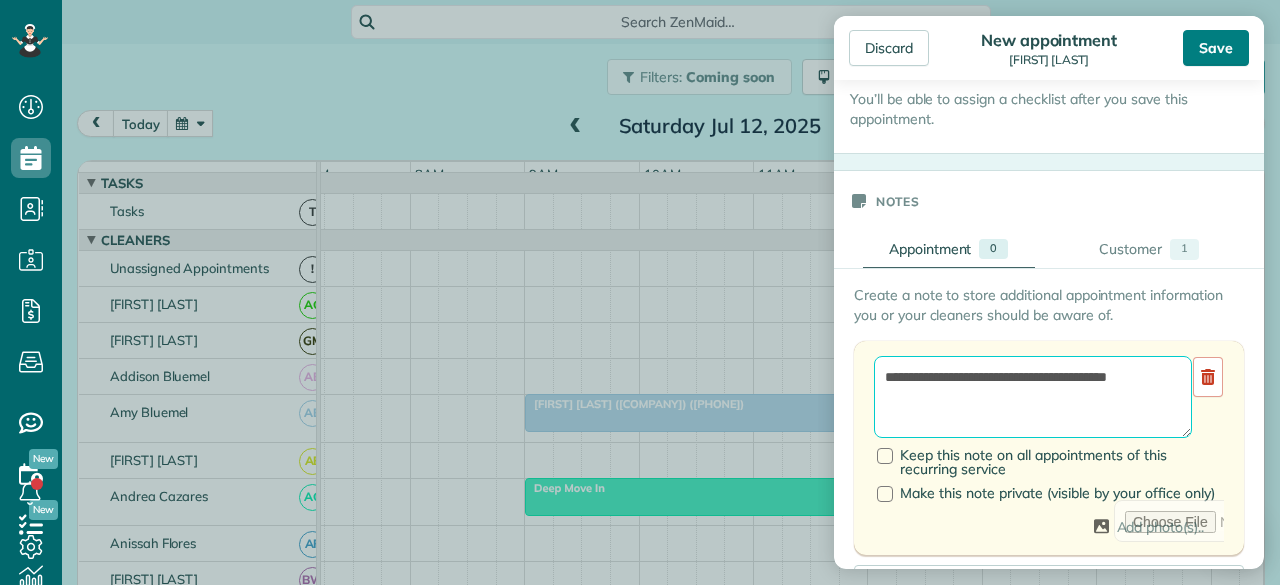 type on "**********" 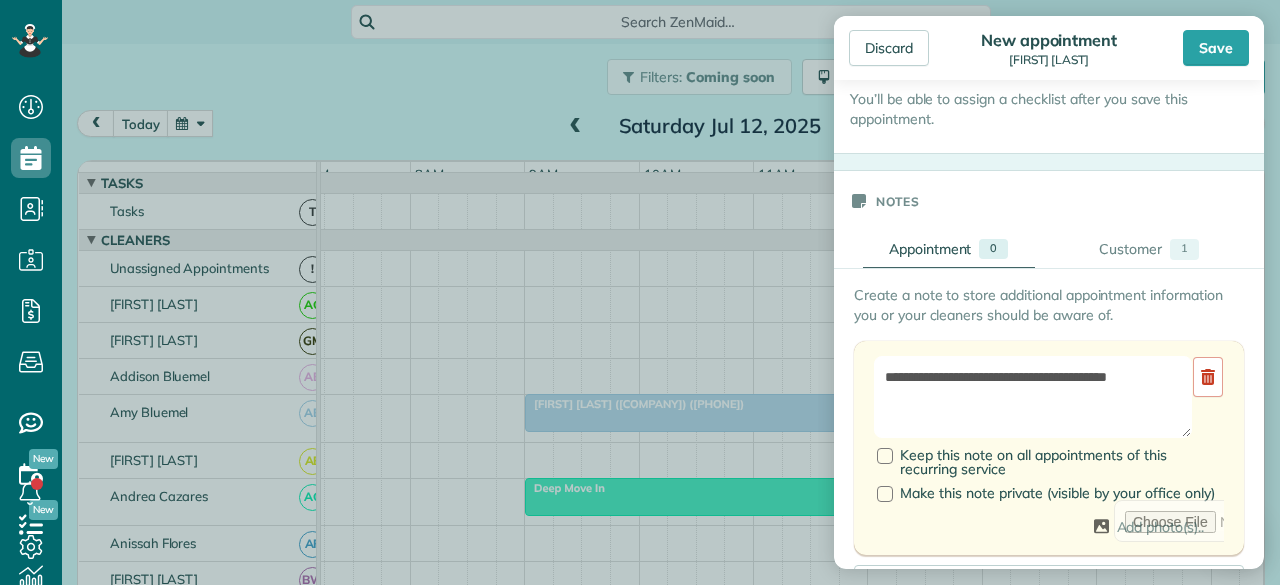 drag, startPoint x: 1224, startPoint y: 47, endPoint x: 1198, endPoint y: 90, distance: 50.24938 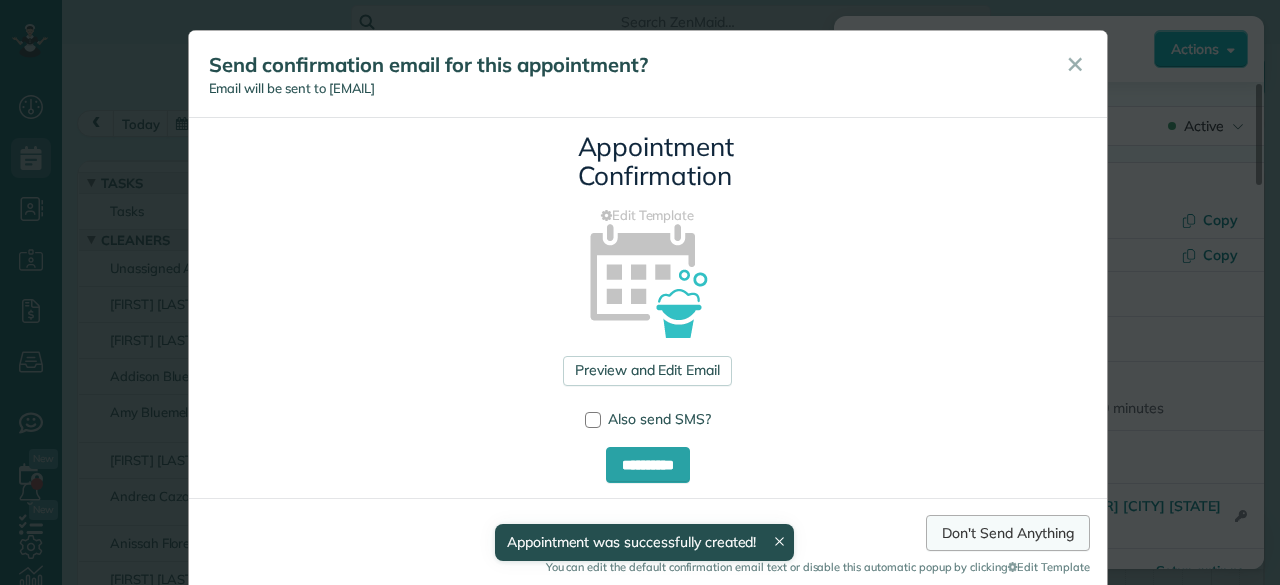 drag, startPoint x: 982, startPoint y: 529, endPoint x: 1001, endPoint y: 471, distance: 61.03278 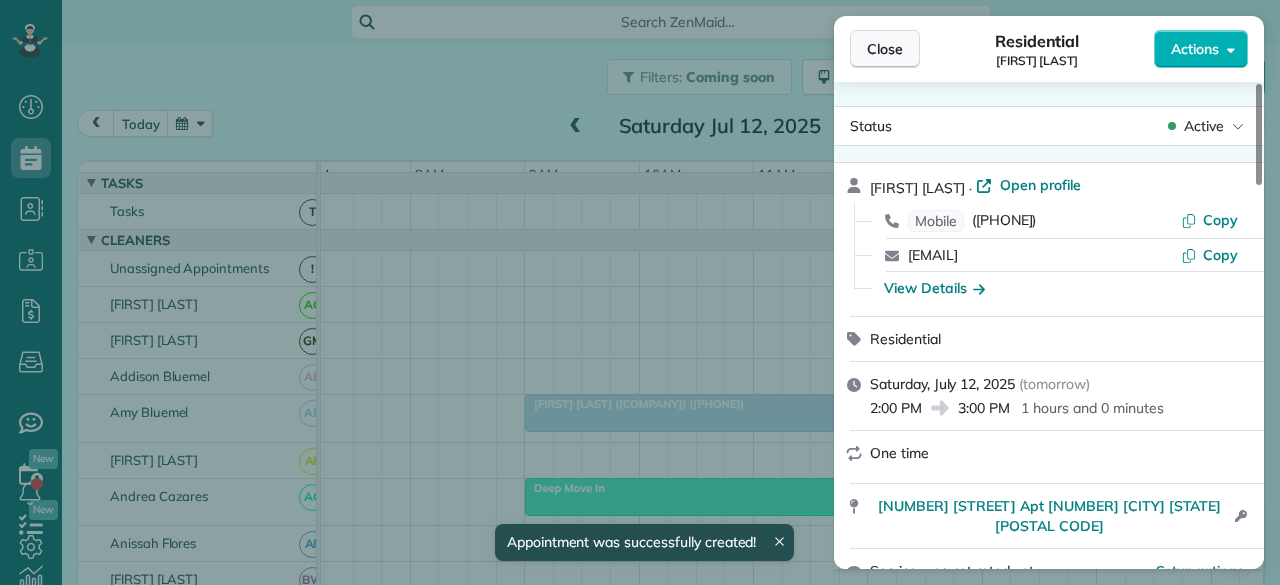 click on "Close" at bounding box center (885, 49) 